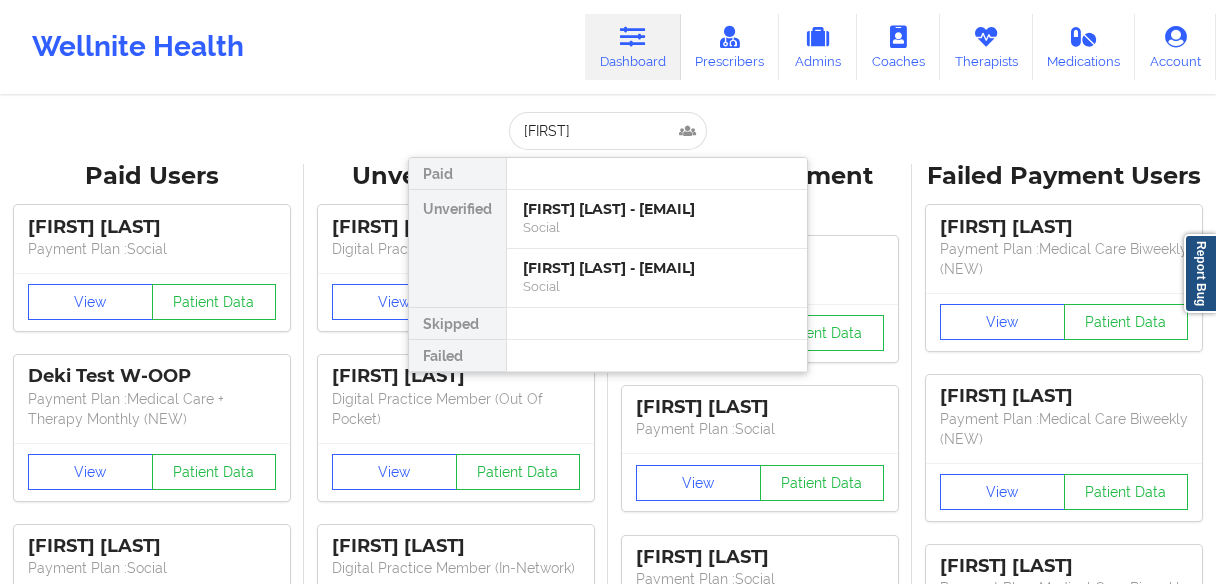 scroll, scrollTop: 0, scrollLeft: 0, axis: both 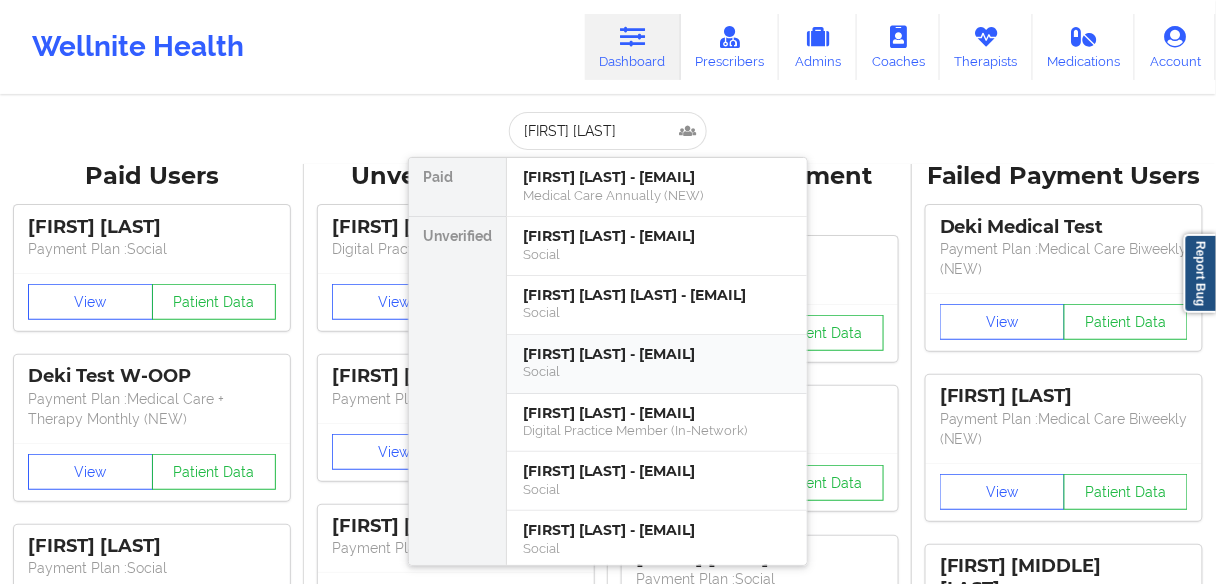 type on "[FIRST] [LAST]" 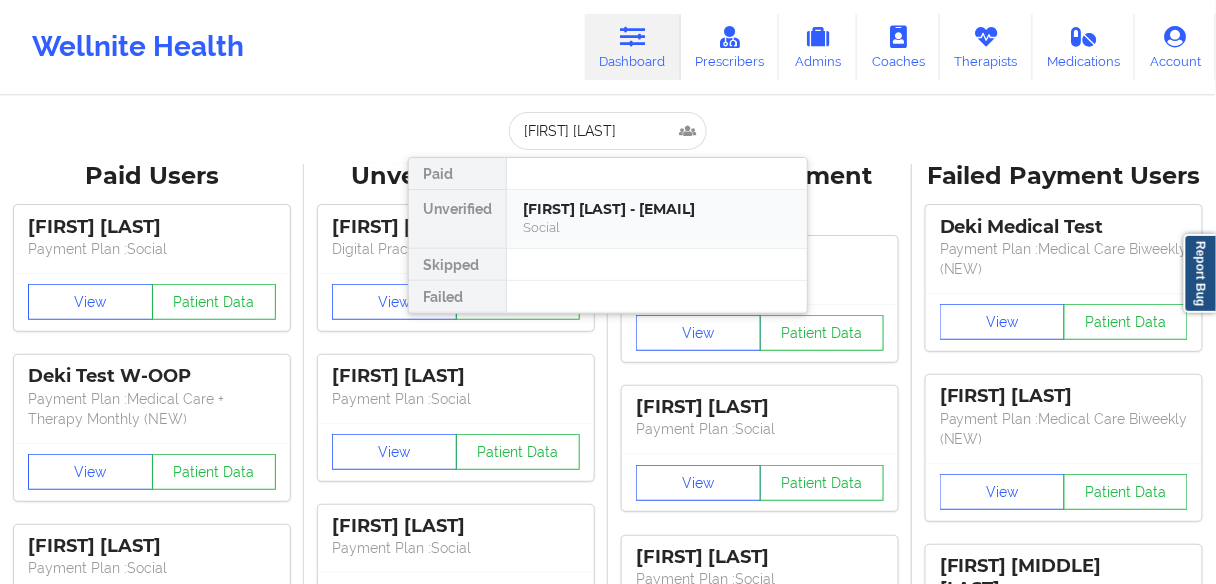 click on "[FIRST] [LAST] - [EMAIL]" at bounding box center (657, 209) 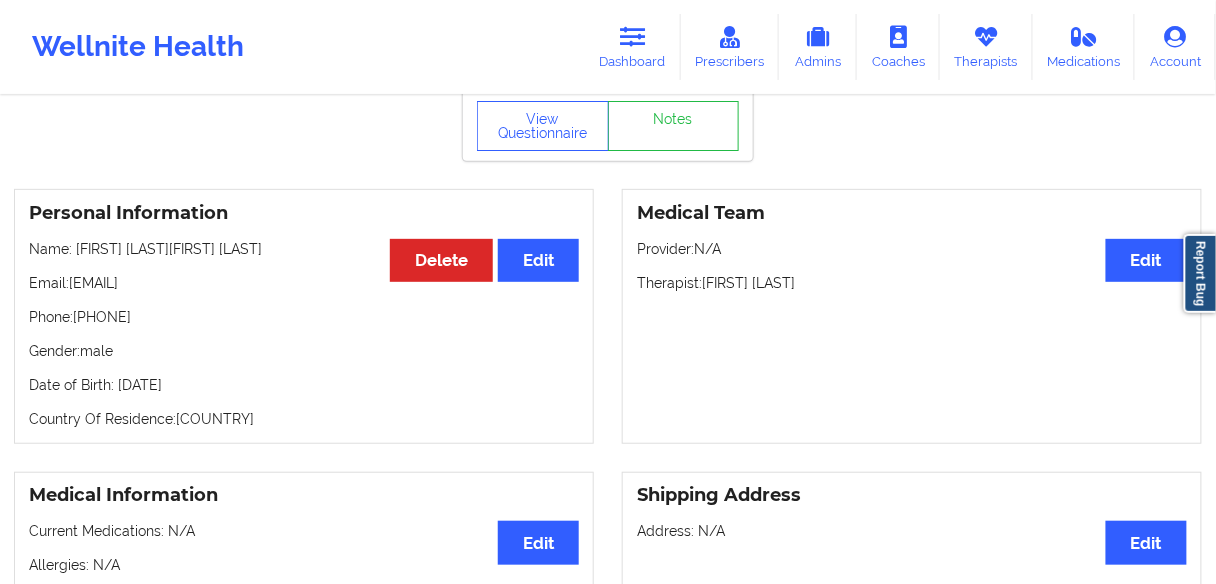 scroll, scrollTop: 80, scrollLeft: 0, axis: vertical 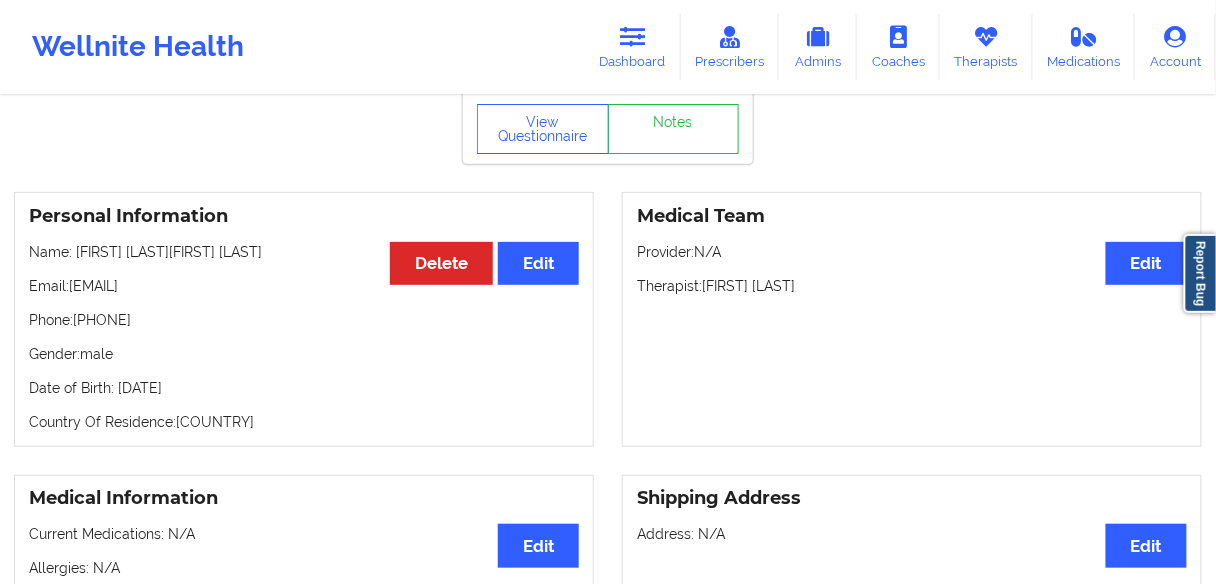 drag, startPoint x: 250, startPoint y: 293, endPoint x: 71, endPoint y: 290, distance: 179.02513 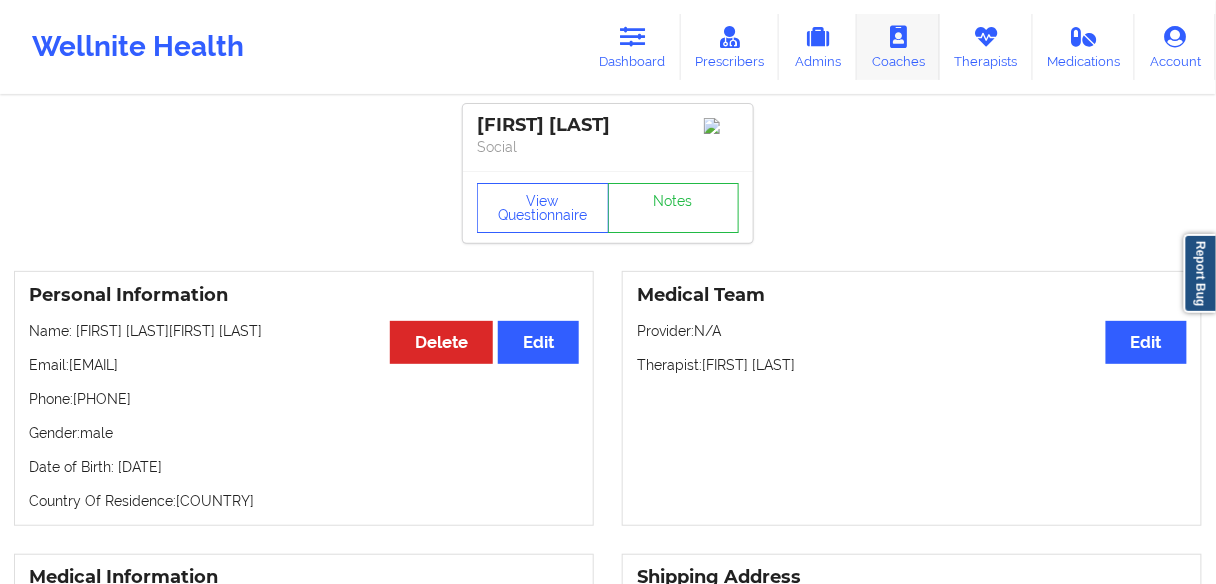 scroll, scrollTop: 0, scrollLeft: 0, axis: both 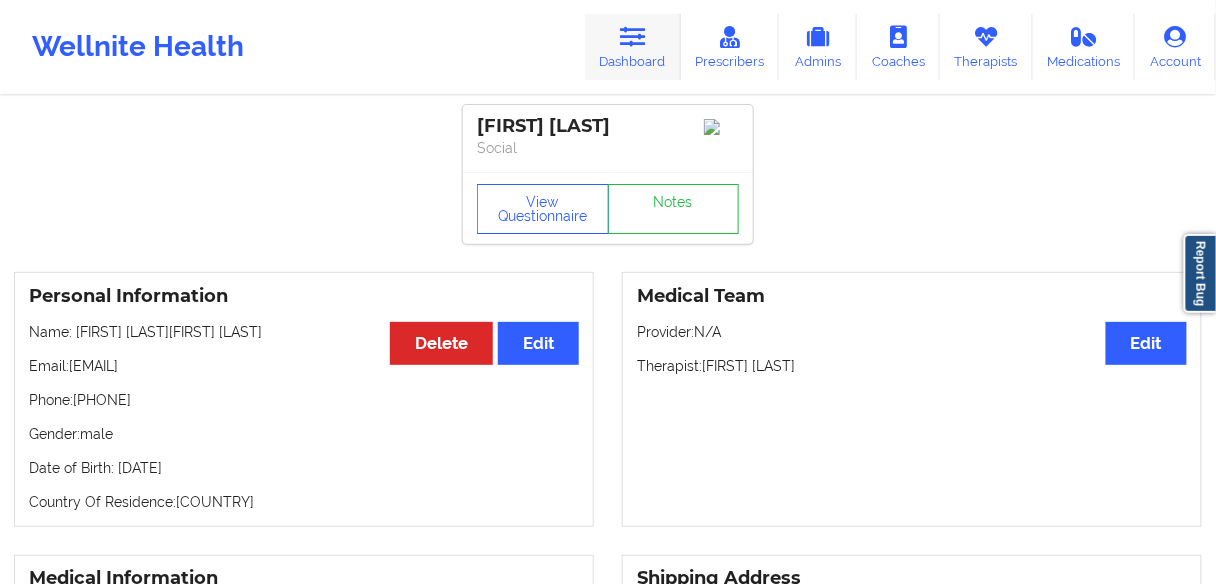 click on "Dashboard" at bounding box center (633, 47) 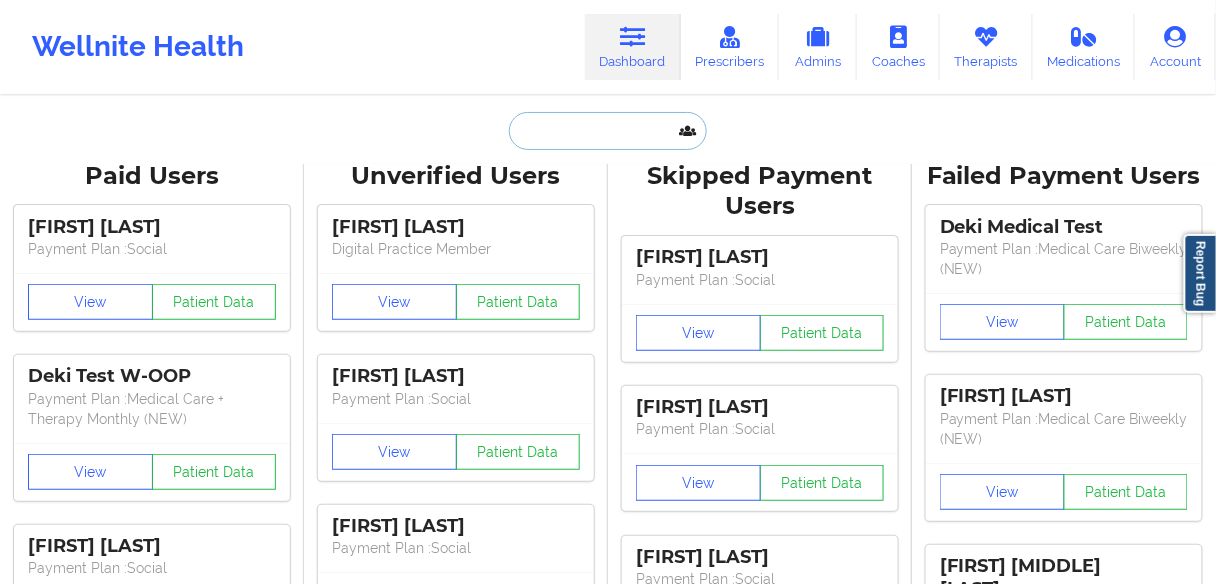click at bounding box center (608, 131) 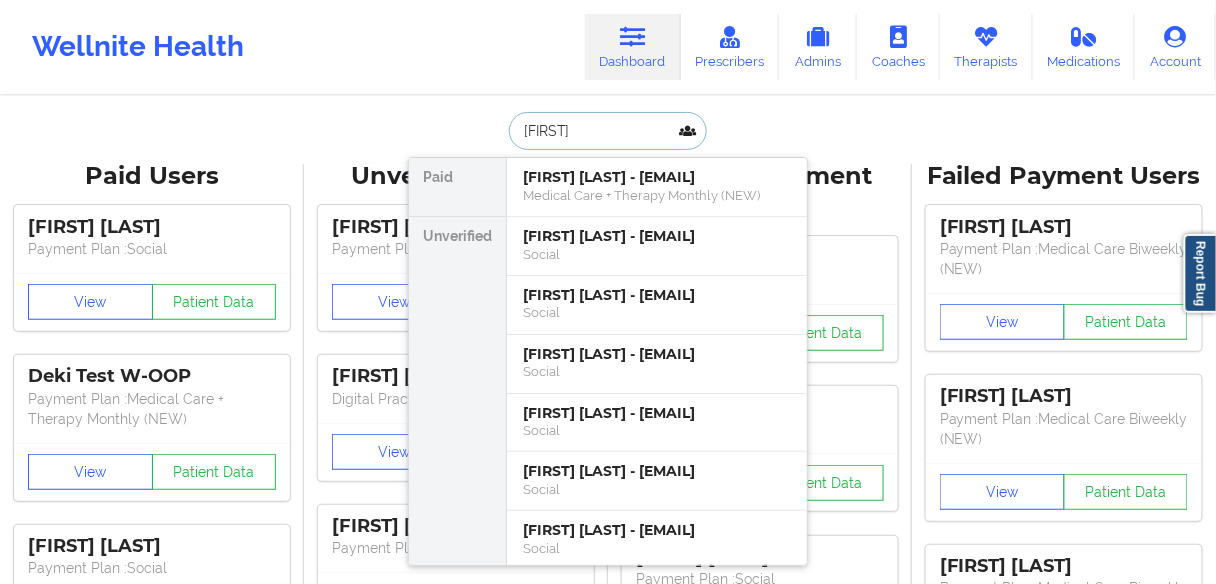 paste on "Corriden" 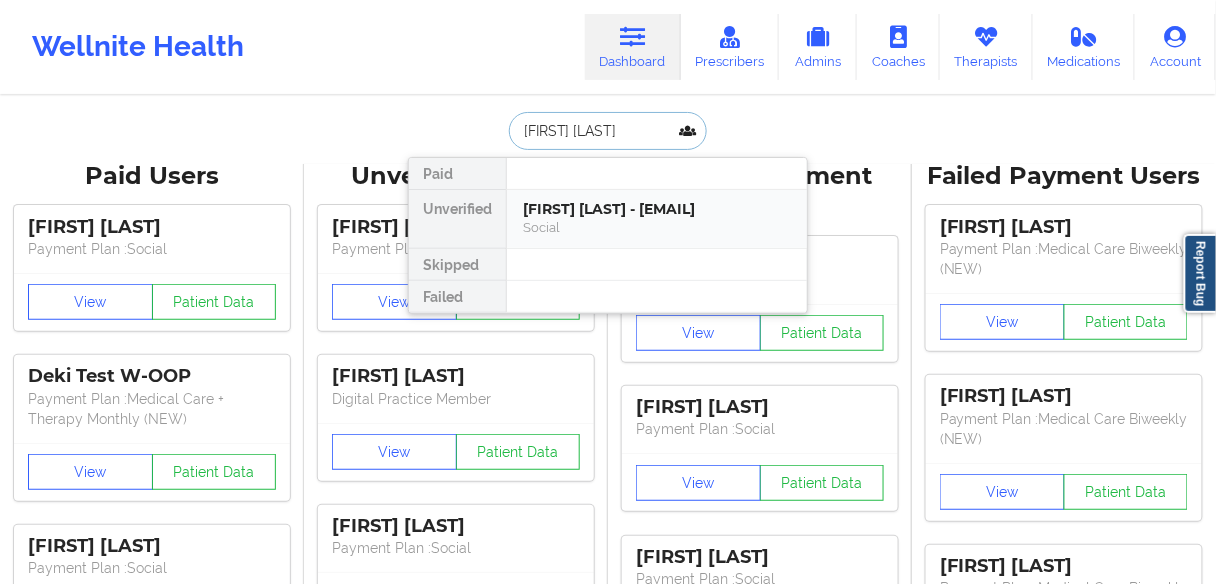click on "[FIRST] [LAST] - [EMAIL]" at bounding box center [657, 209] 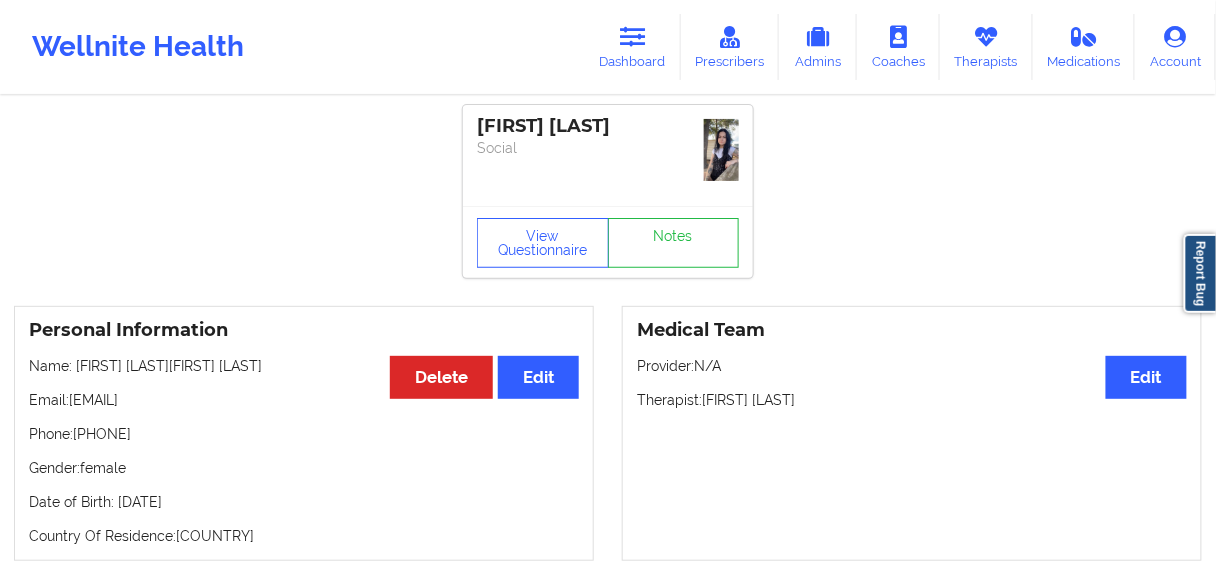 drag, startPoint x: 229, startPoint y: 397, endPoint x: 69, endPoint y: 400, distance: 160.02812 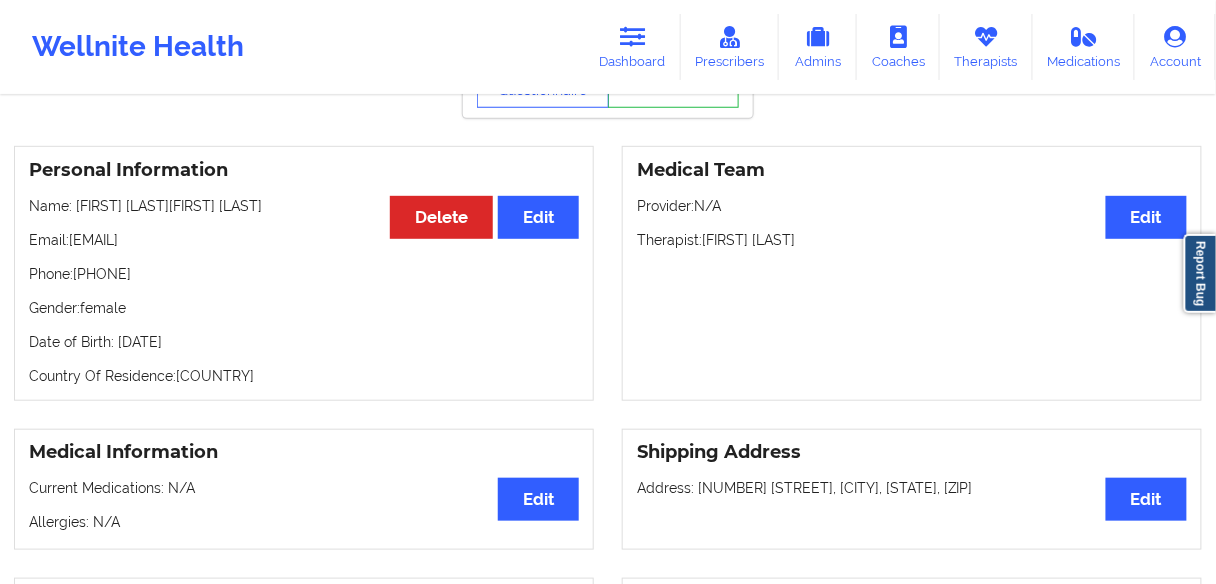 scroll, scrollTop: 320, scrollLeft: 0, axis: vertical 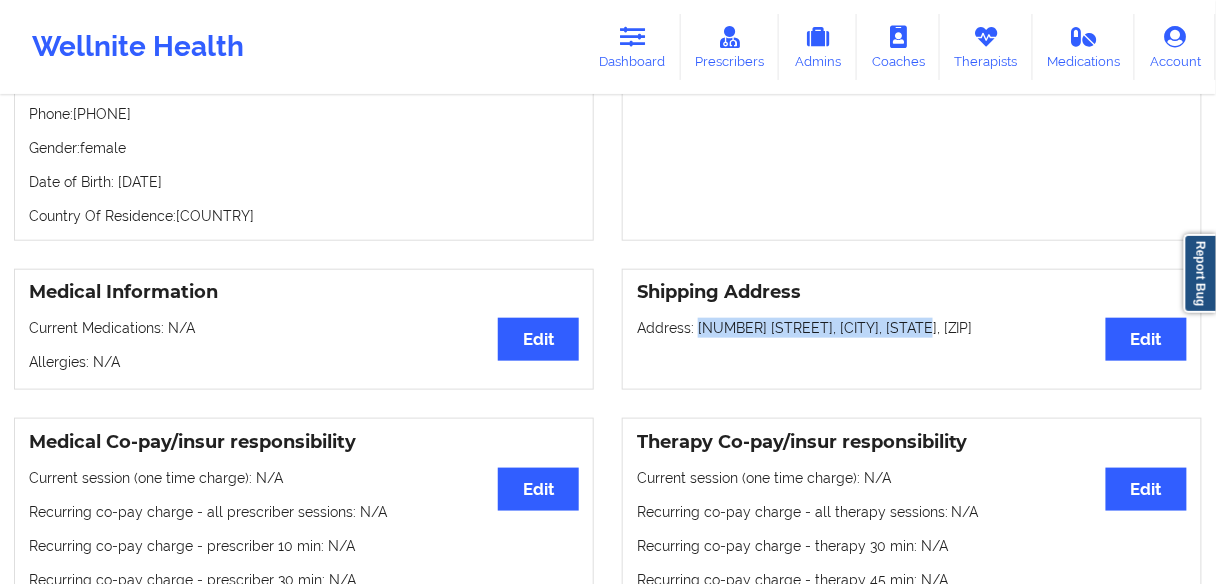 drag, startPoint x: 947, startPoint y: 335, endPoint x: 699, endPoint y: 331, distance: 248.03226 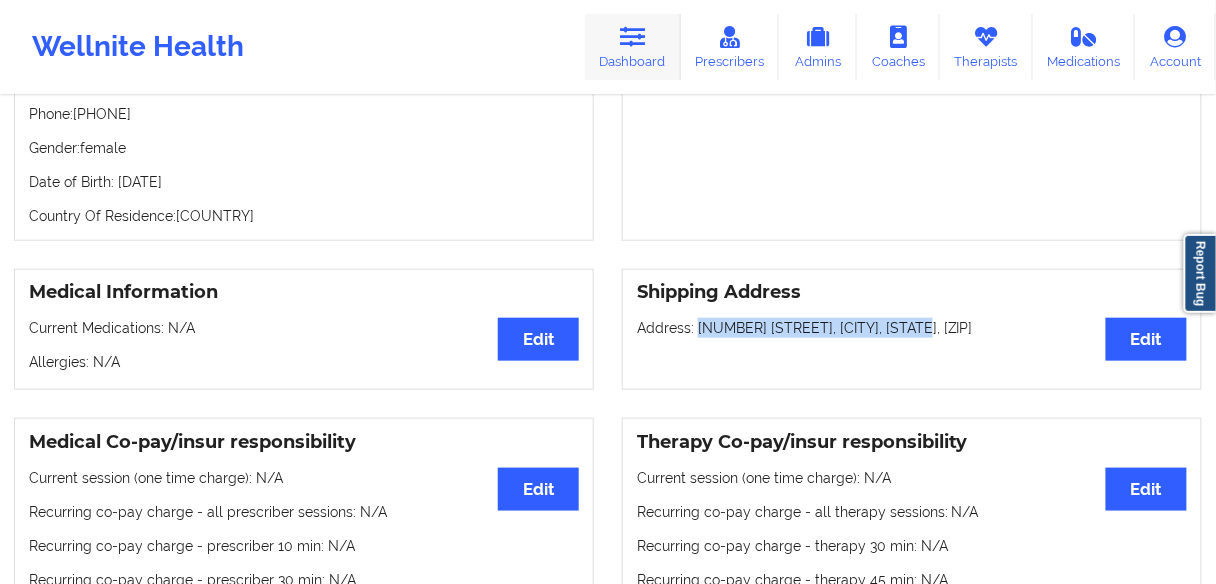 click at bounding box center (633, 37) 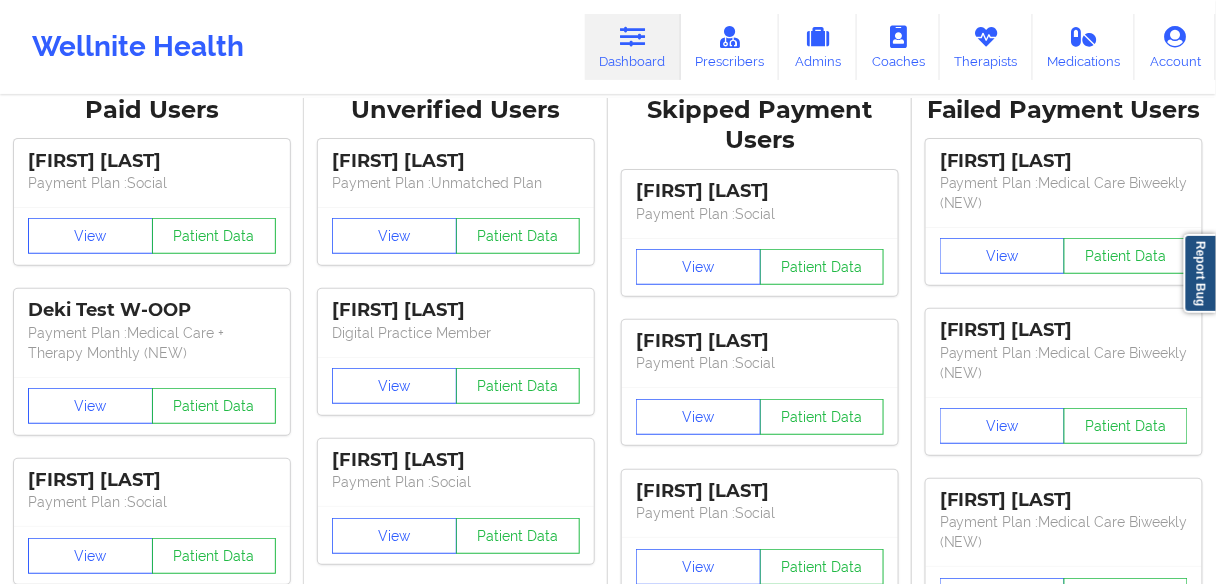 scroll, scrollTop: 0, scrollLeft: 0, axis: both 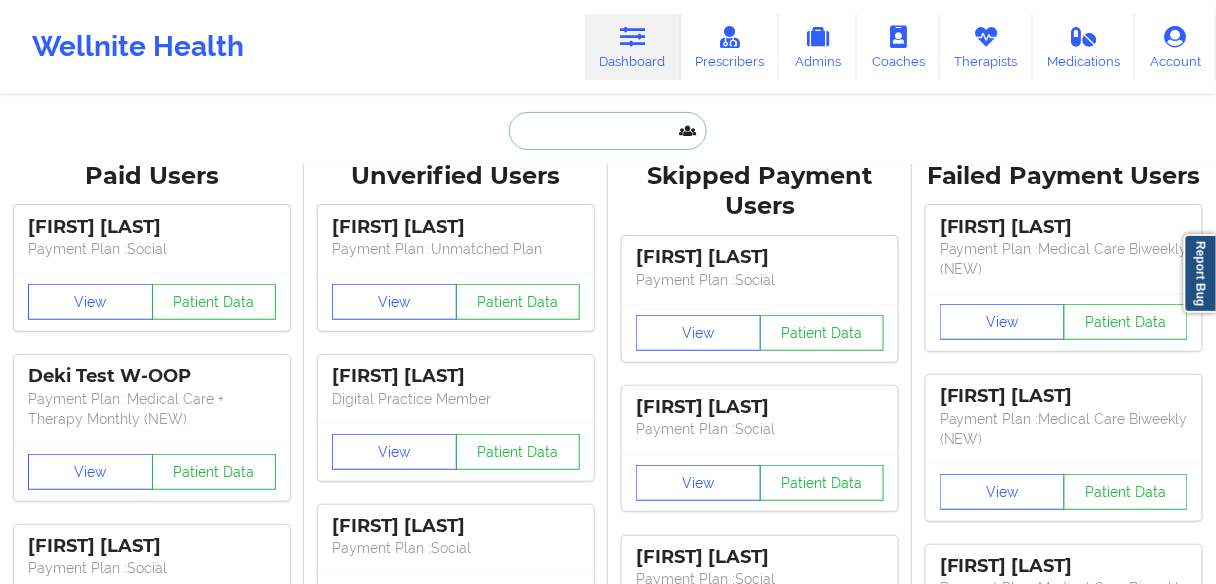click at bounding box center [608, 131] 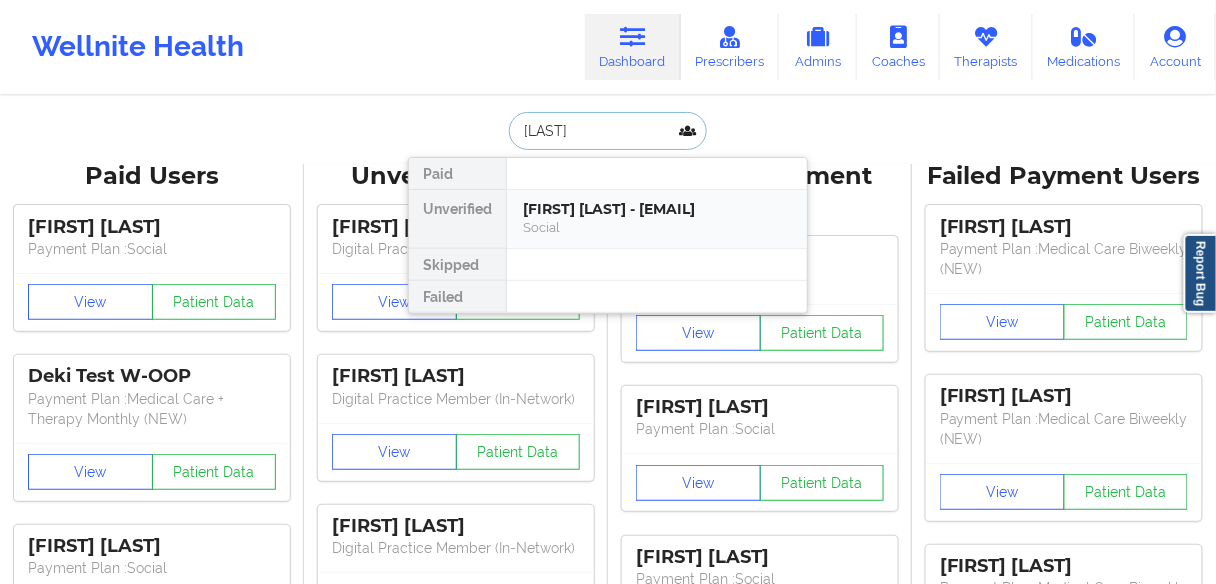 click on "[FIRST] [LAST] - [EMAIL]" at bounding box center (657, 209) 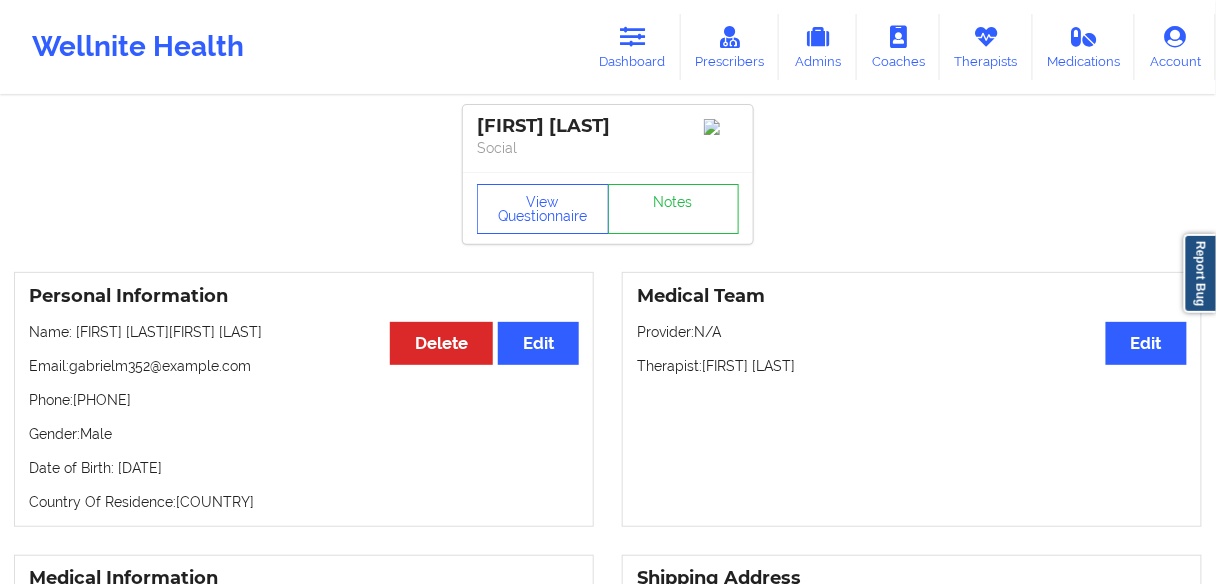 drag, startPoint x: 197, startPoint y: 427, endPoint x: 96, endPoint y: 428, distance: 101.00495 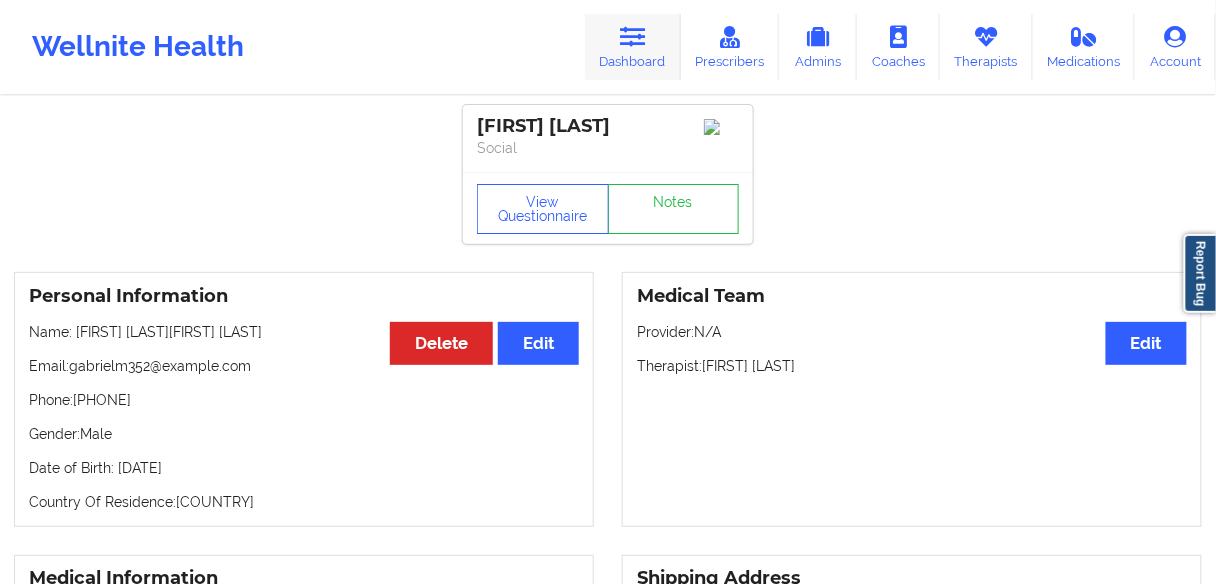 click on "Dashboard" at bounding box center (633, 47) 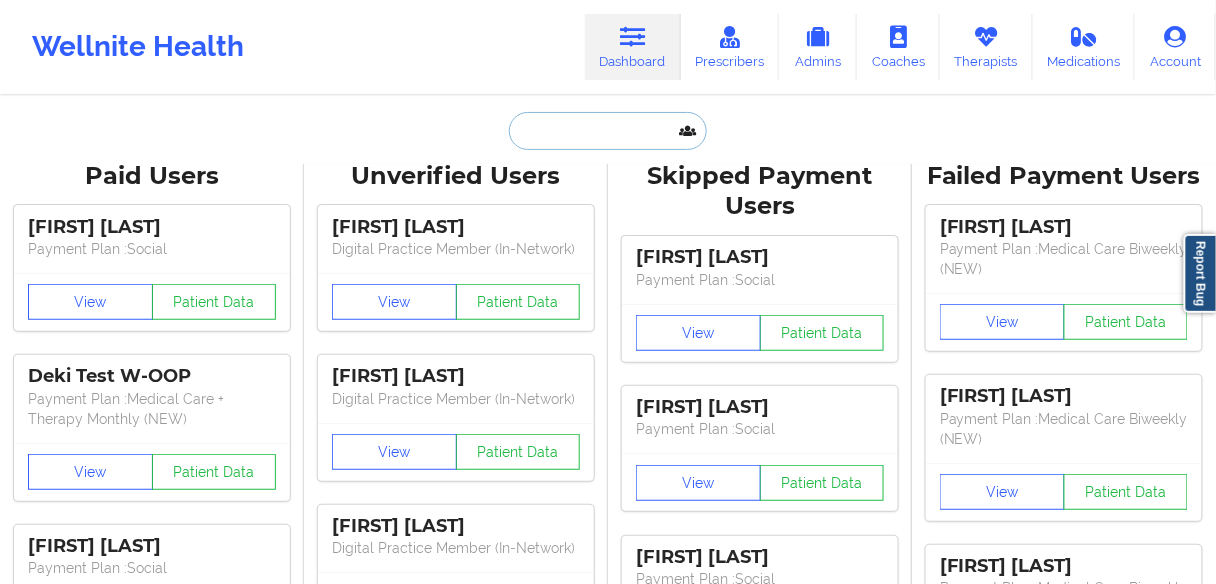click at bounding box center (608, 131) 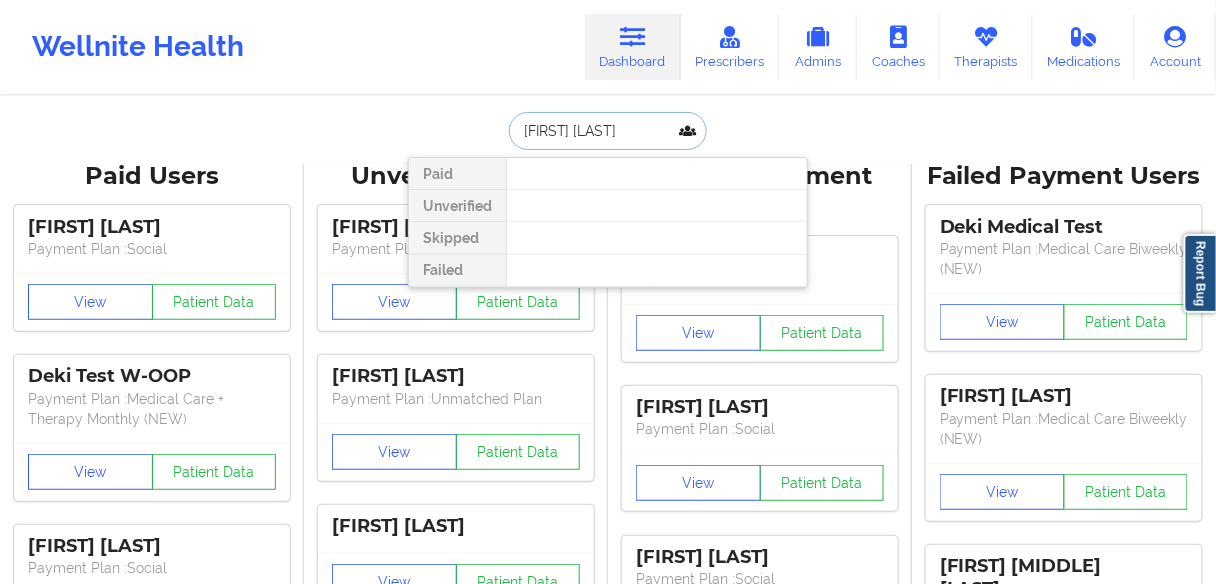 drag, startPoint x: 554, startPoint y: 129, endPoint x: 517, endPoint y: 124, distance: 37.336308 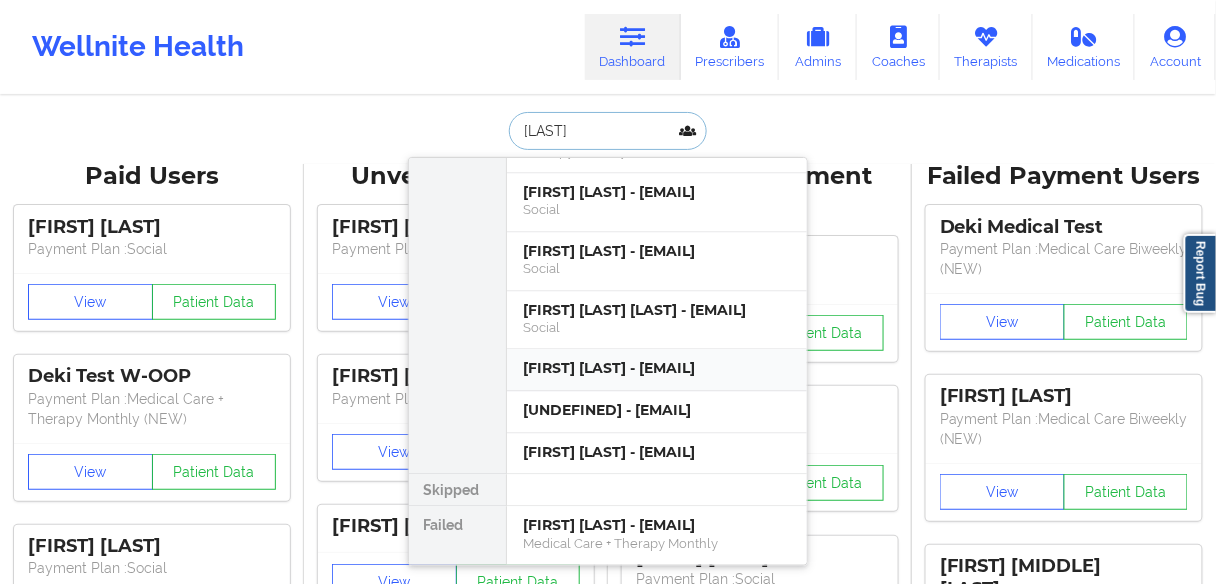 scroll, scrollTop: 1841, scrollLeft: 0, axis: vertical 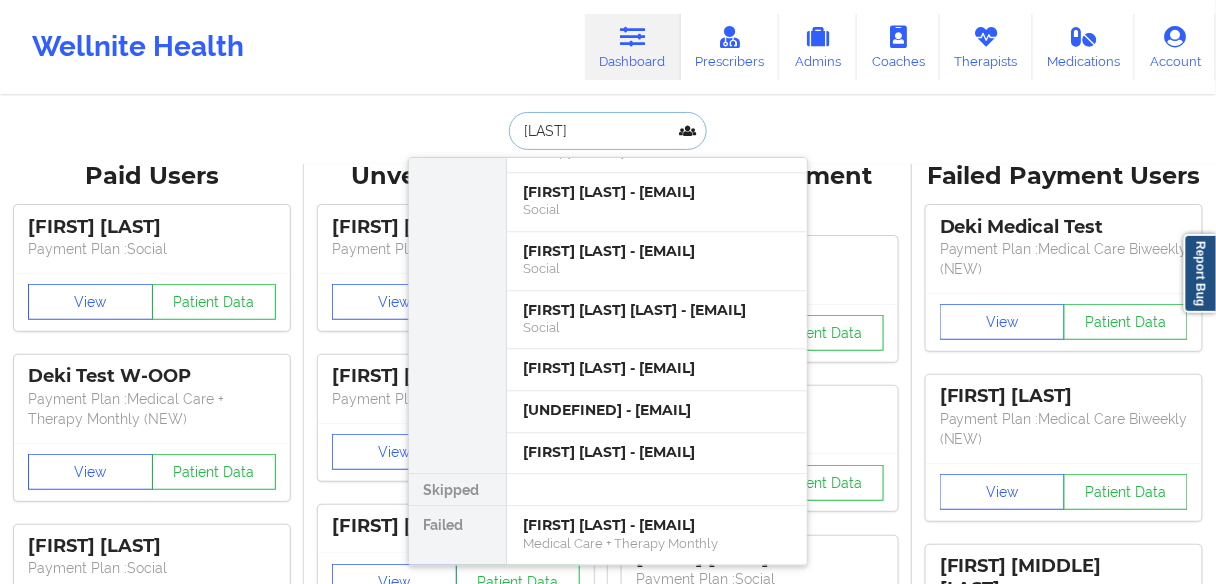 drag, startPoint x: 595, startPoint y: 129, endPoint x: 417, endPoint y: 117, distance: 178.40404 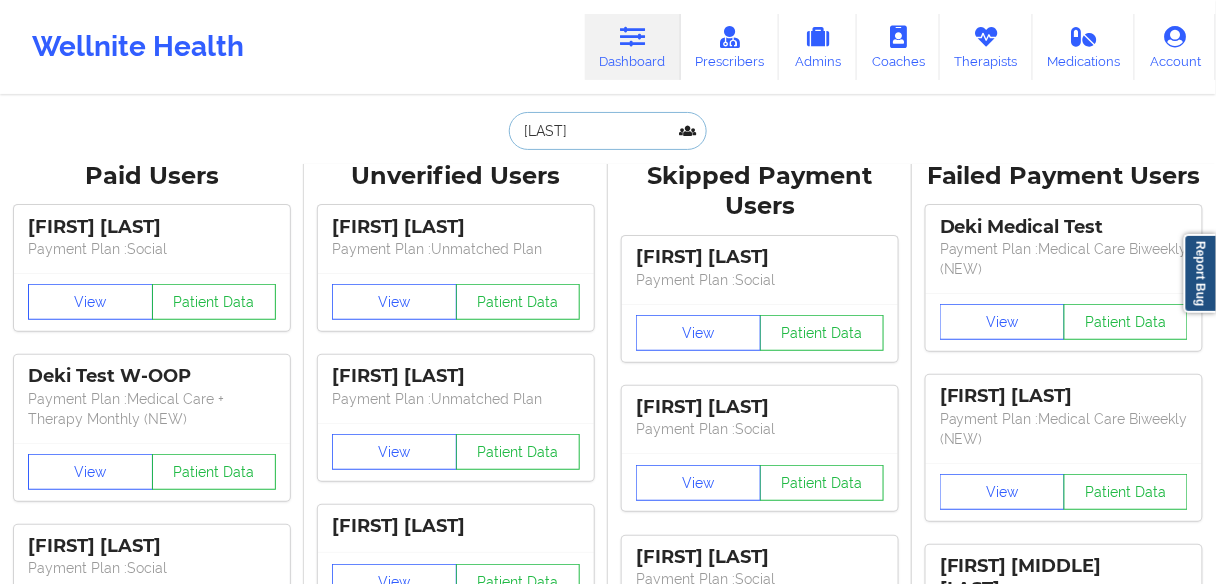 paste on "[FIRST] [LAST]" 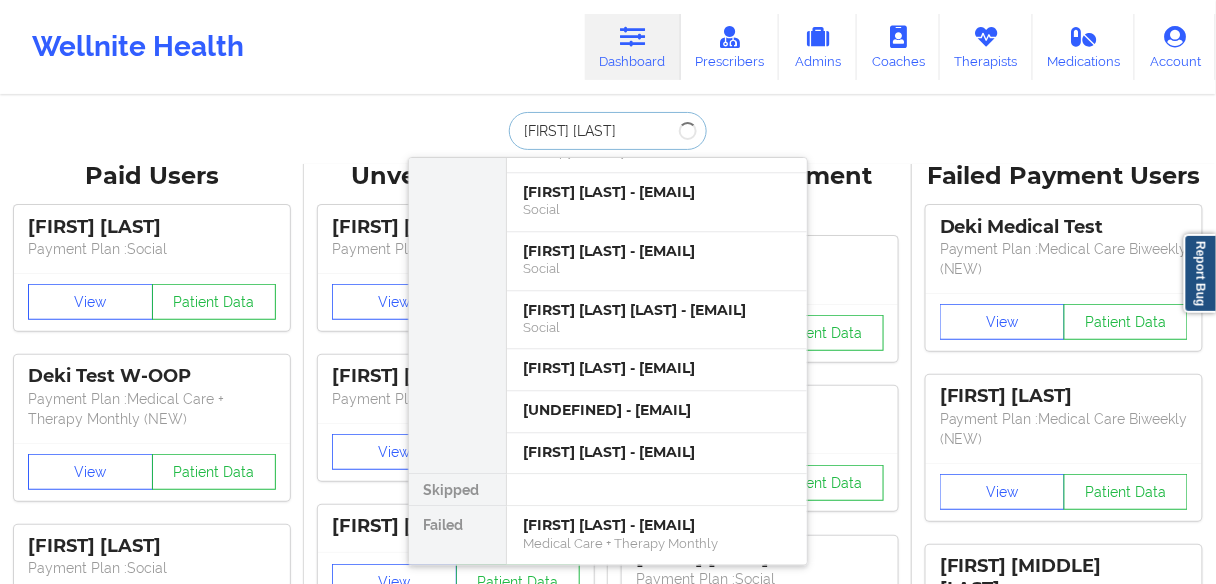 scroll, scrollTop: 0, scrollLeft: 0, axis: both 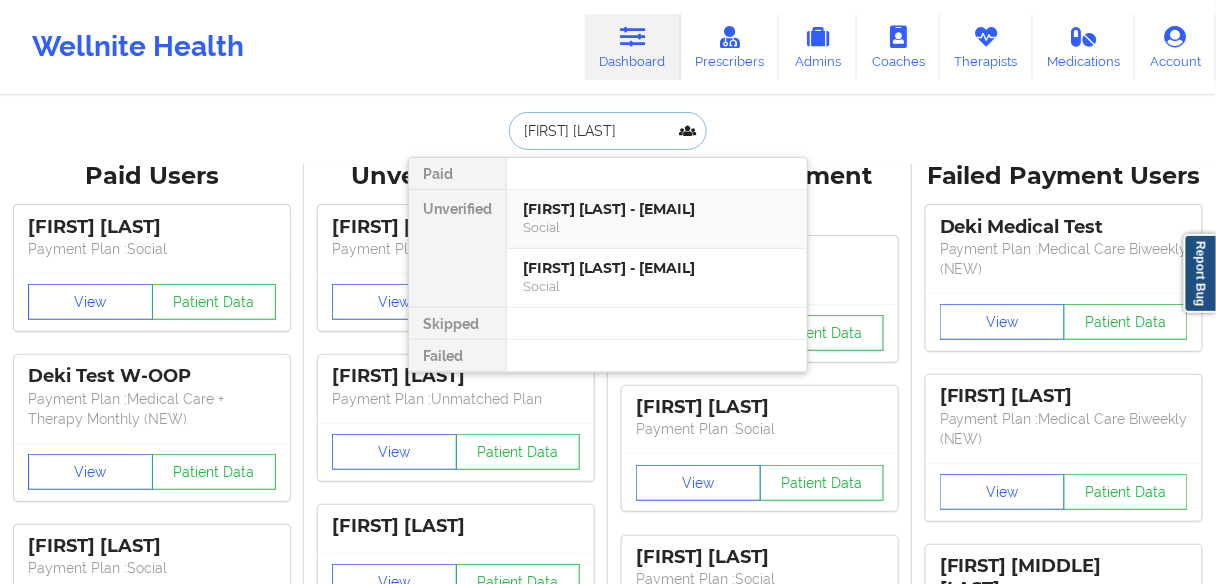 click on "[FIRST] [LAST] - [EMAIL]" at bounding box center [657, 209] 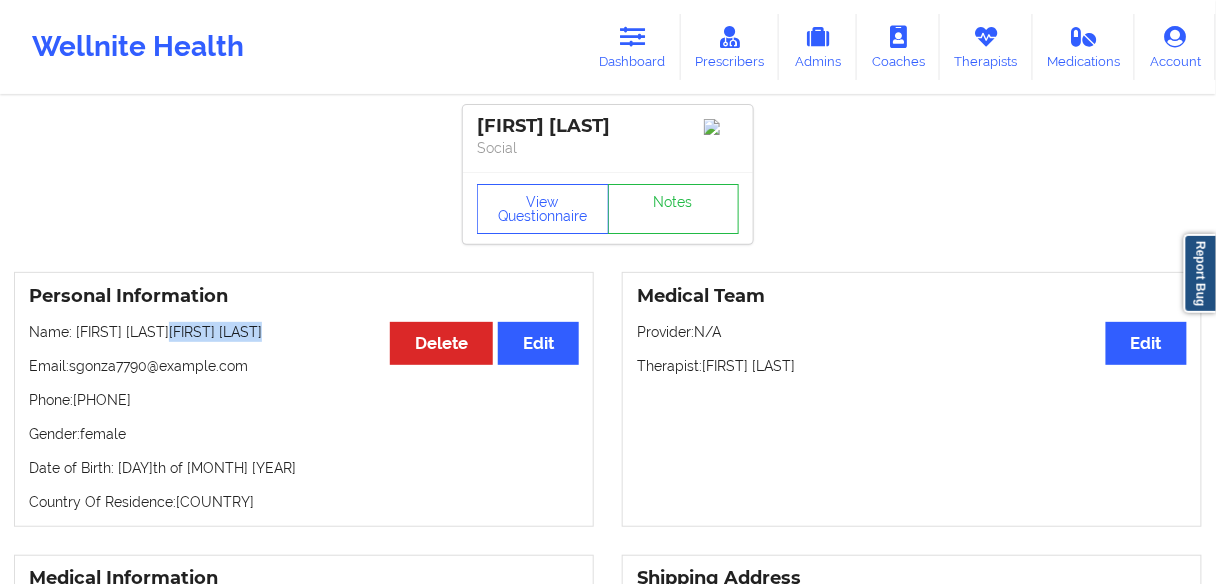 drag, startPoint x: 144, startPoint y: 334, endPoint x: 74, endPoint y: 335, distance: 70.00714 